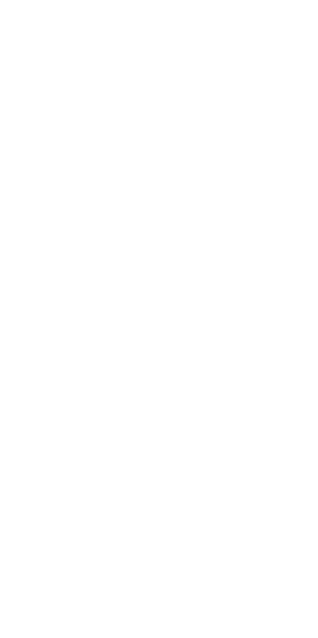 scroll, scrollTop: 0, scrollLeft: 0, axis: both 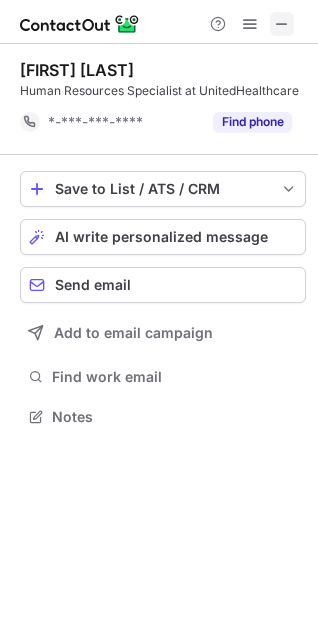click at bounding box center [282, 24] 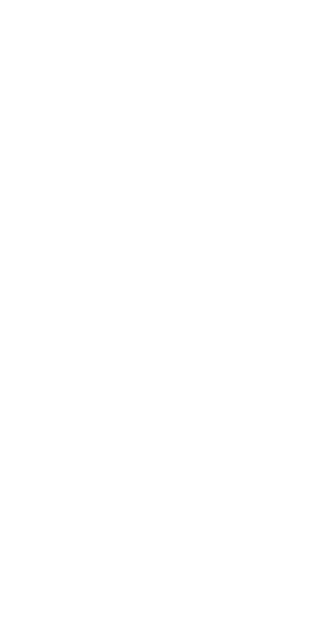 scroll, scrollTop: 0, scrollLeft: 0, axis: both 